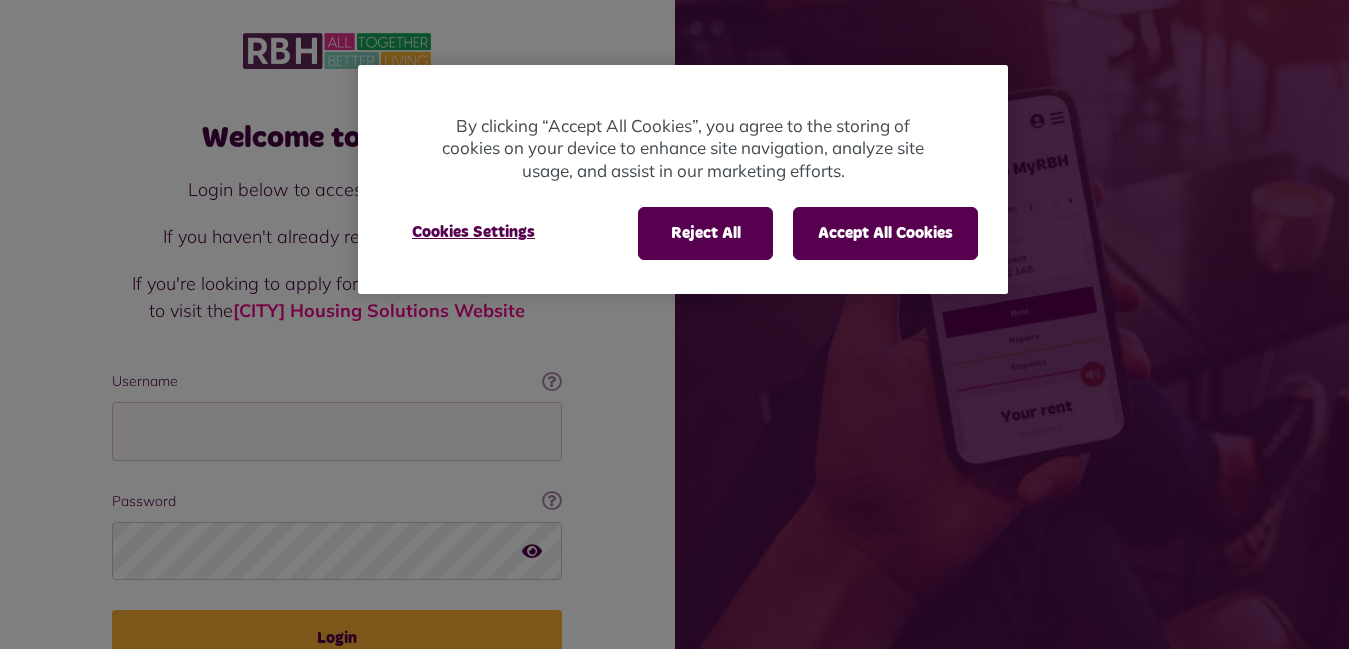 scroll, scrollTop: 0, scrollLeft: 0, axis: both 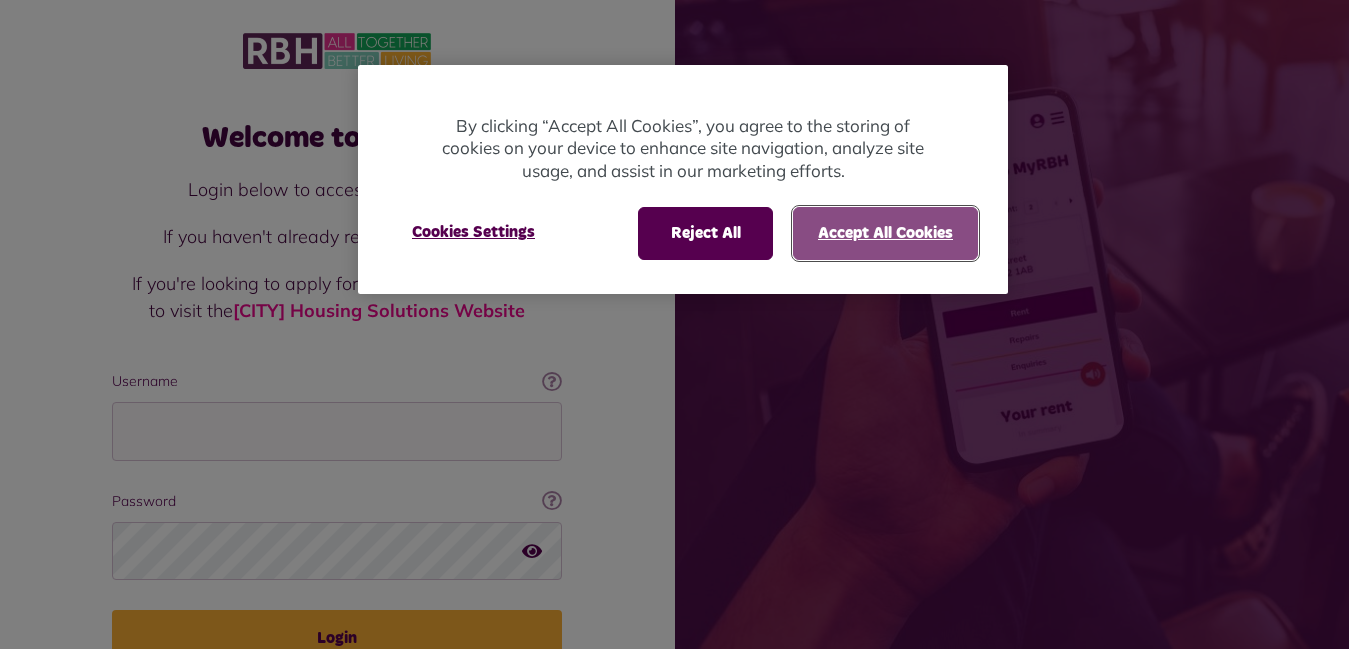 click on "Accept All Cookies" at bounding box center [885, 233] 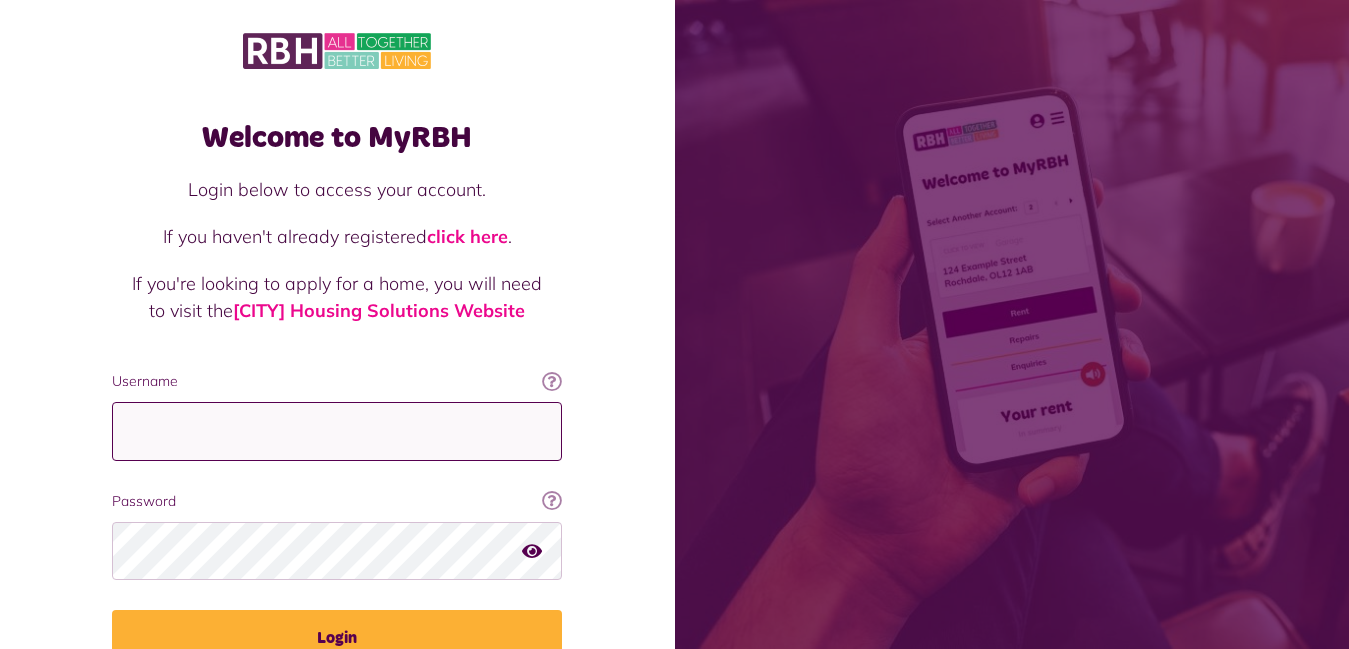 click on "Username" at bounding box center (337, 431) 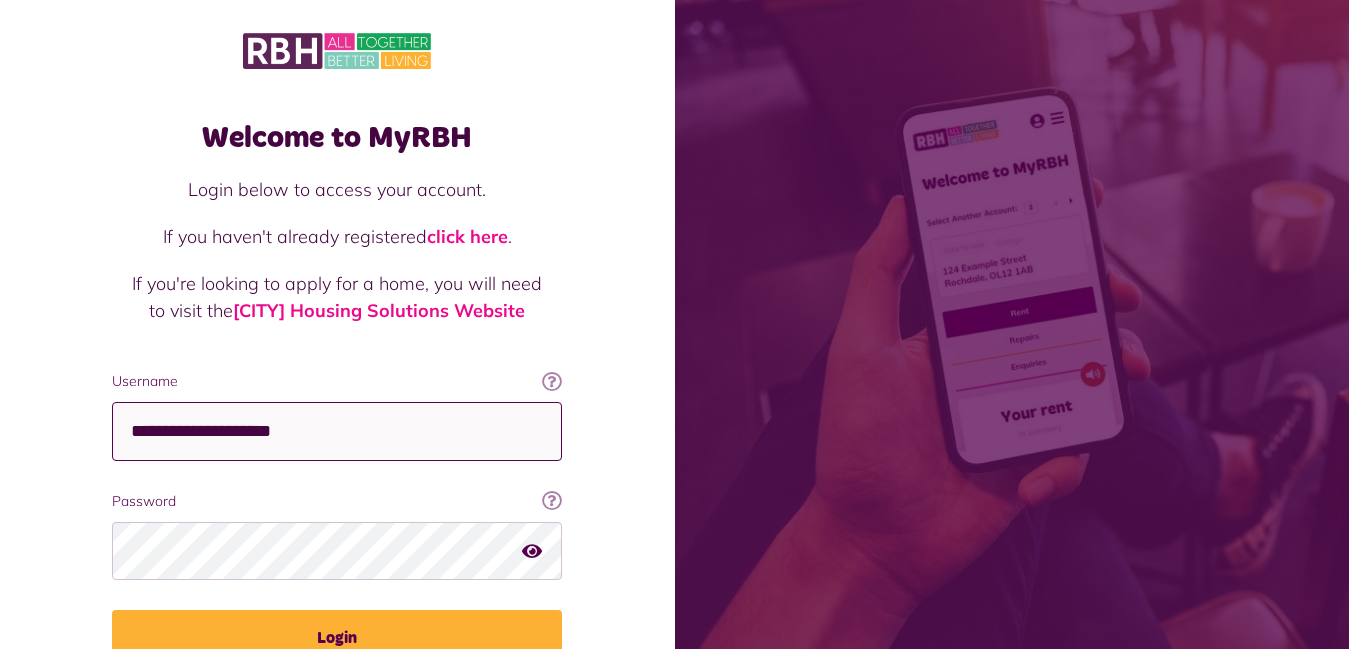 type on "**********" 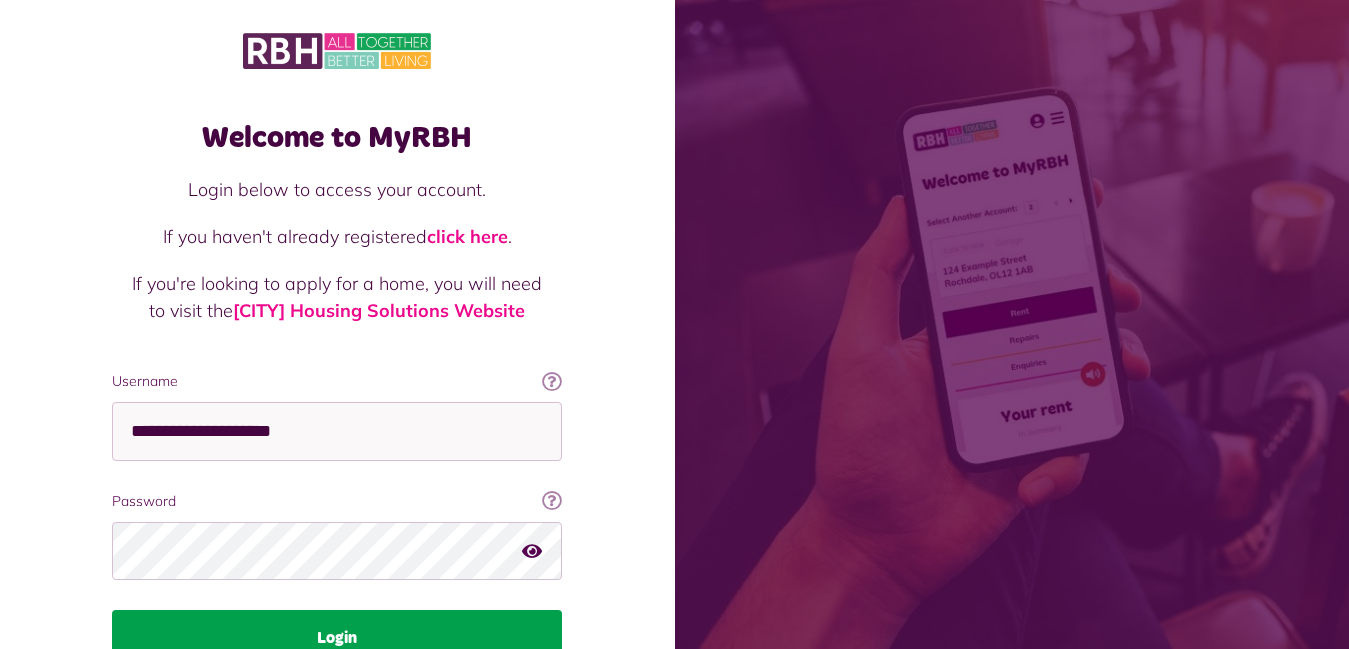 click on "Login" at bounding box center [337, 638] 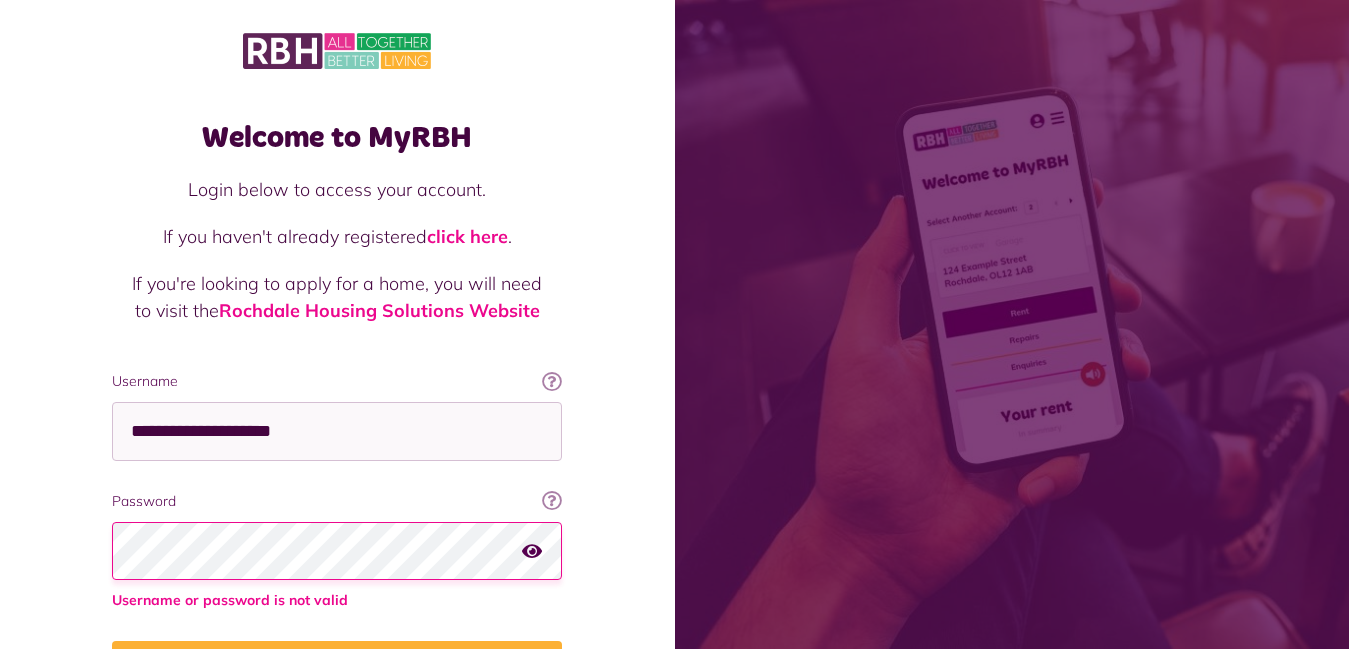 scroll, scrollTop: 0, scrollLeft: 0, axis: both 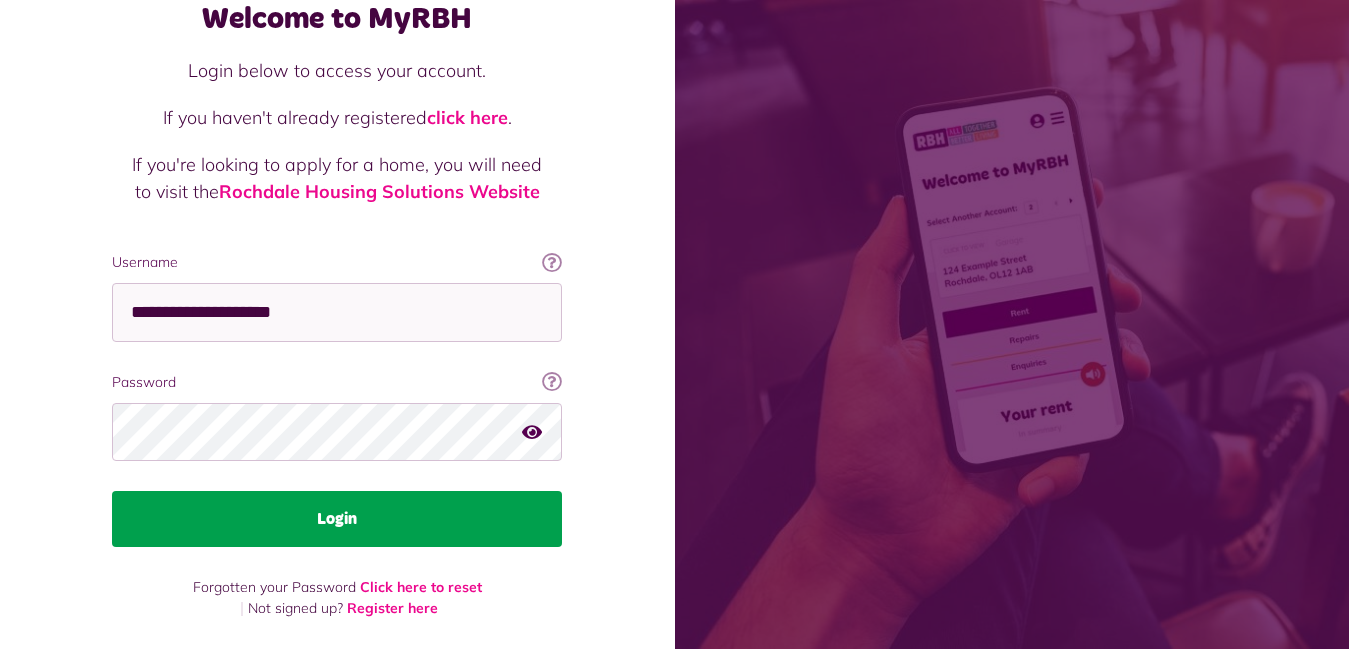 click on "Login" at bounding box center (337, 519) 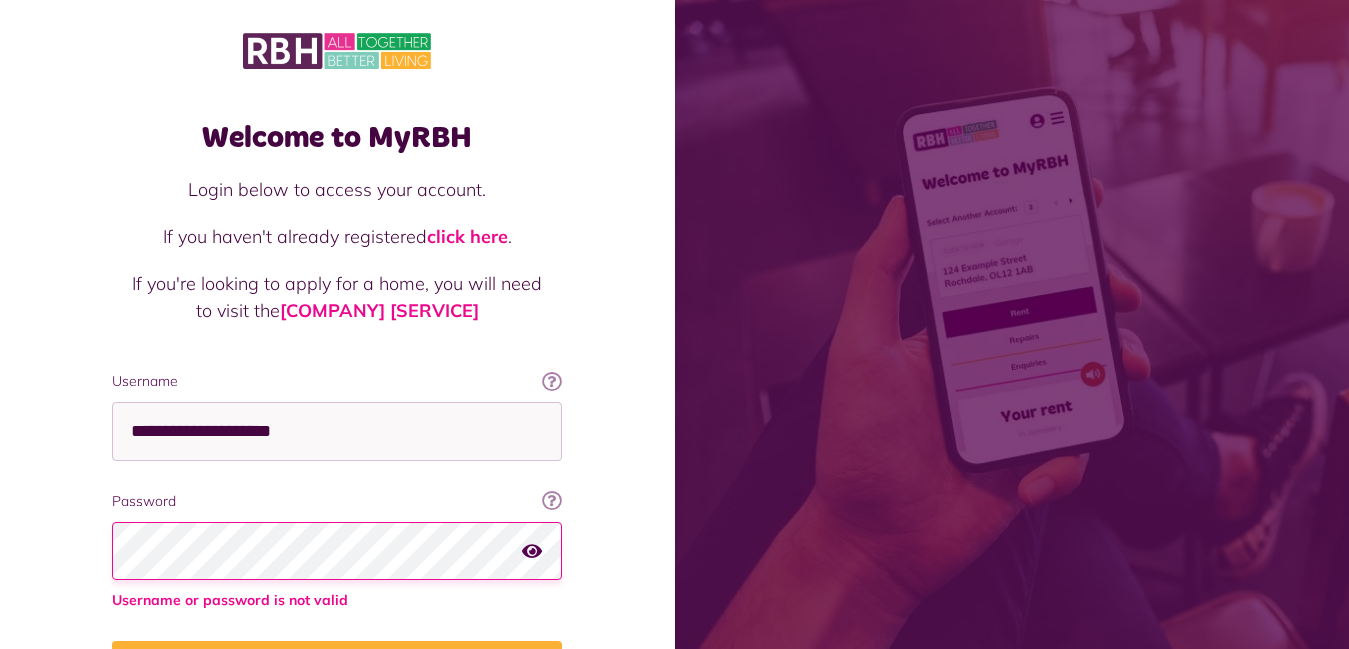 scroll, scrollTop: 0, scrollLeft: 0, axis: both 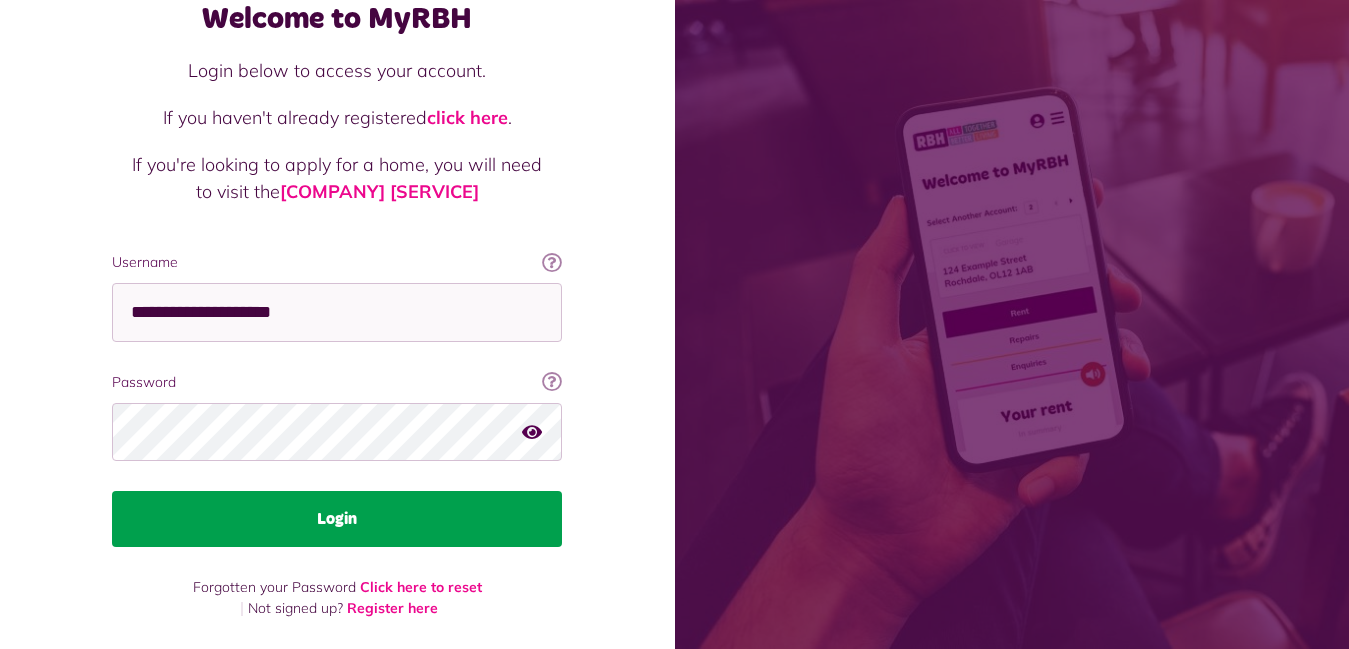 click on "Login" at bounding box center [337, 519] 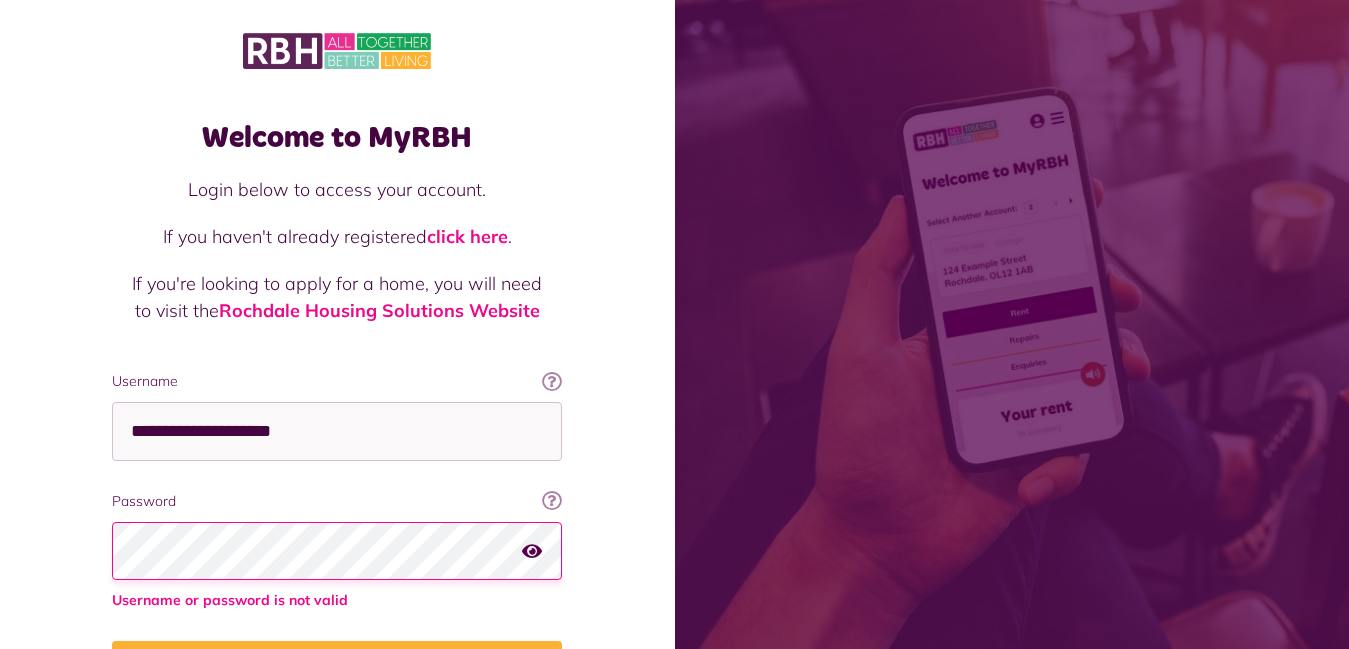scroll, scrollTop: 0, scrollLeft: 0, axis: both 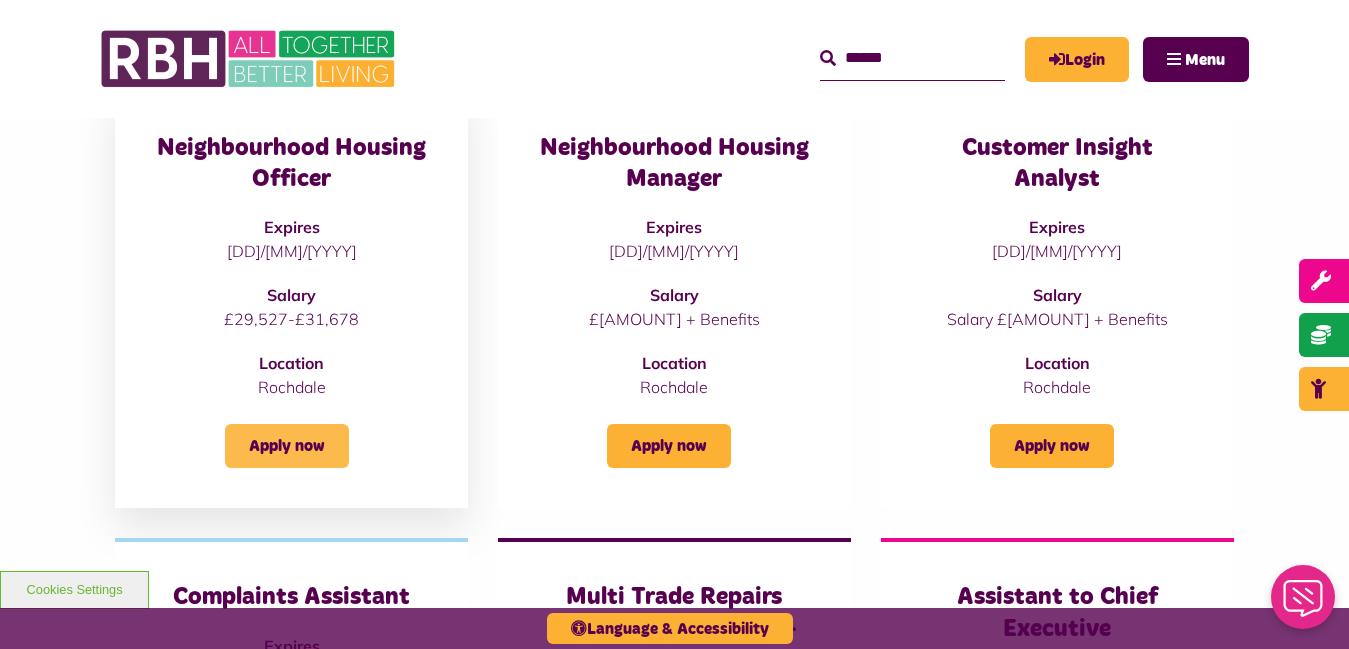 click on "Apply now" at bounding box center (287, 446) 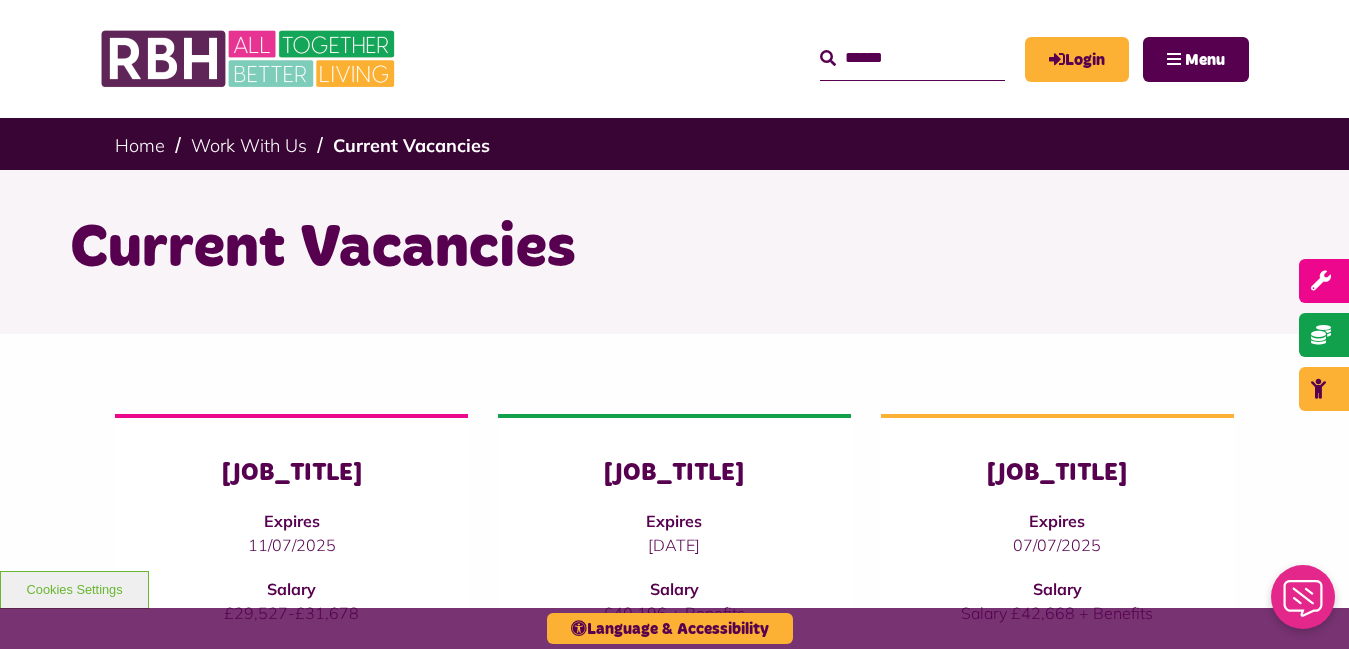 scroll, scrollTop: 0, scrollLeft: 0, axis: both 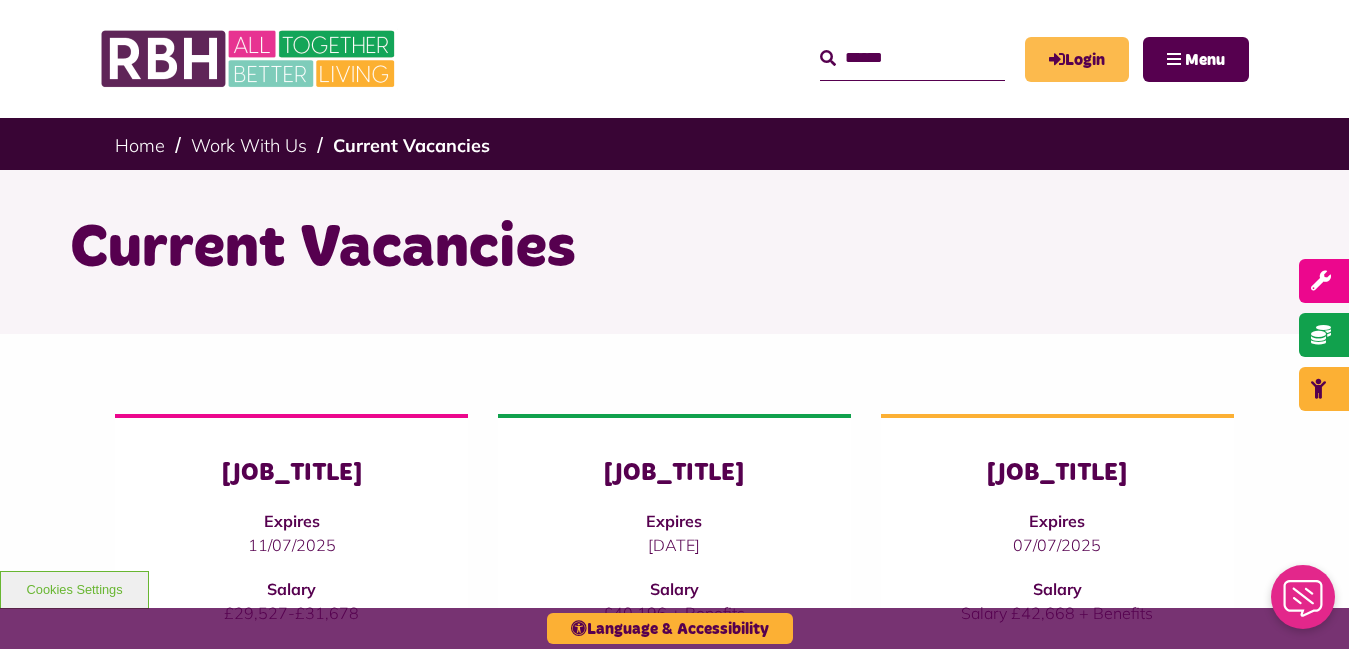 click on "Login" at bounding box center [1077, 59] 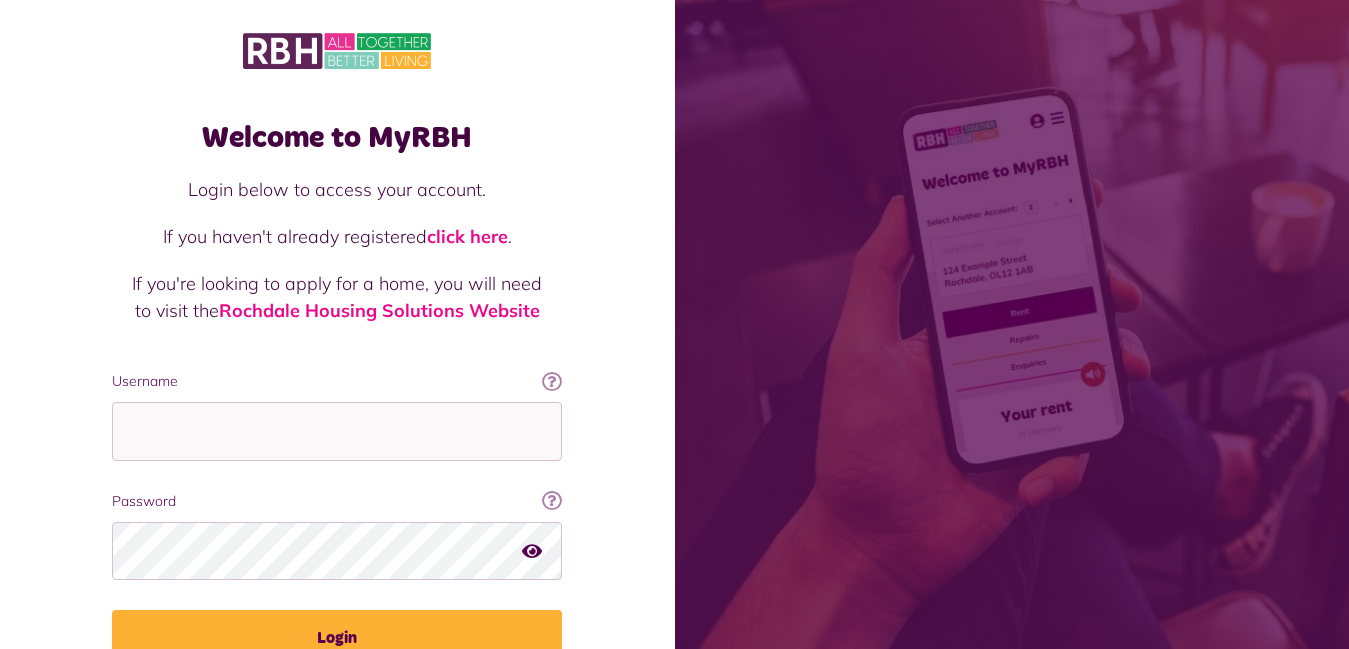 scroll, scrollTop: 0, scrollLeft: 0, axis: both 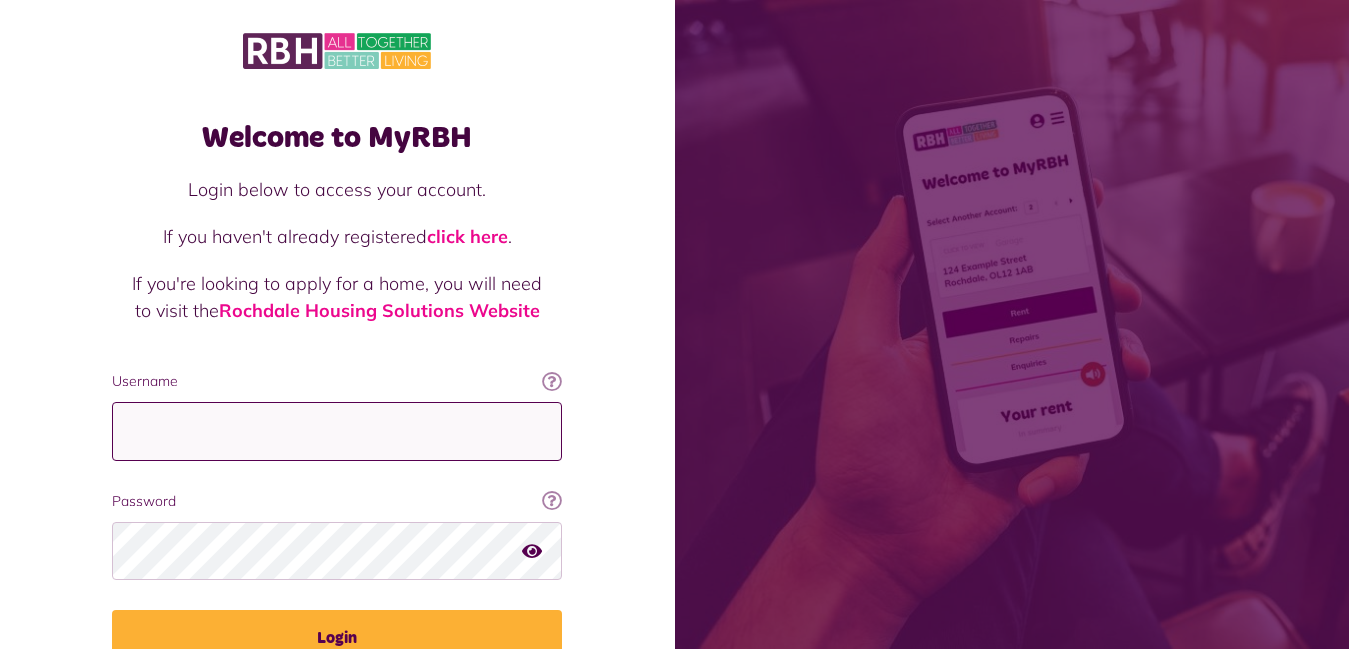 click on "Username" at bounding box center [337, 431] 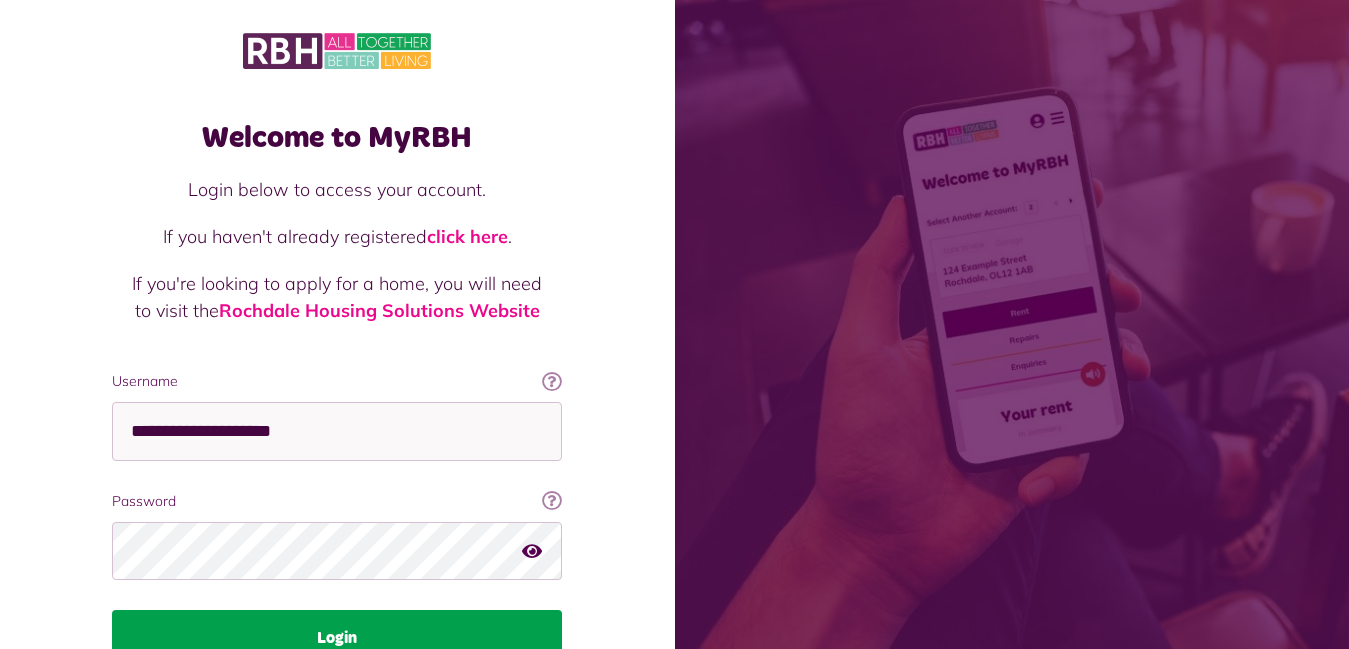 click on "Login" at bounding box center (337, 638) 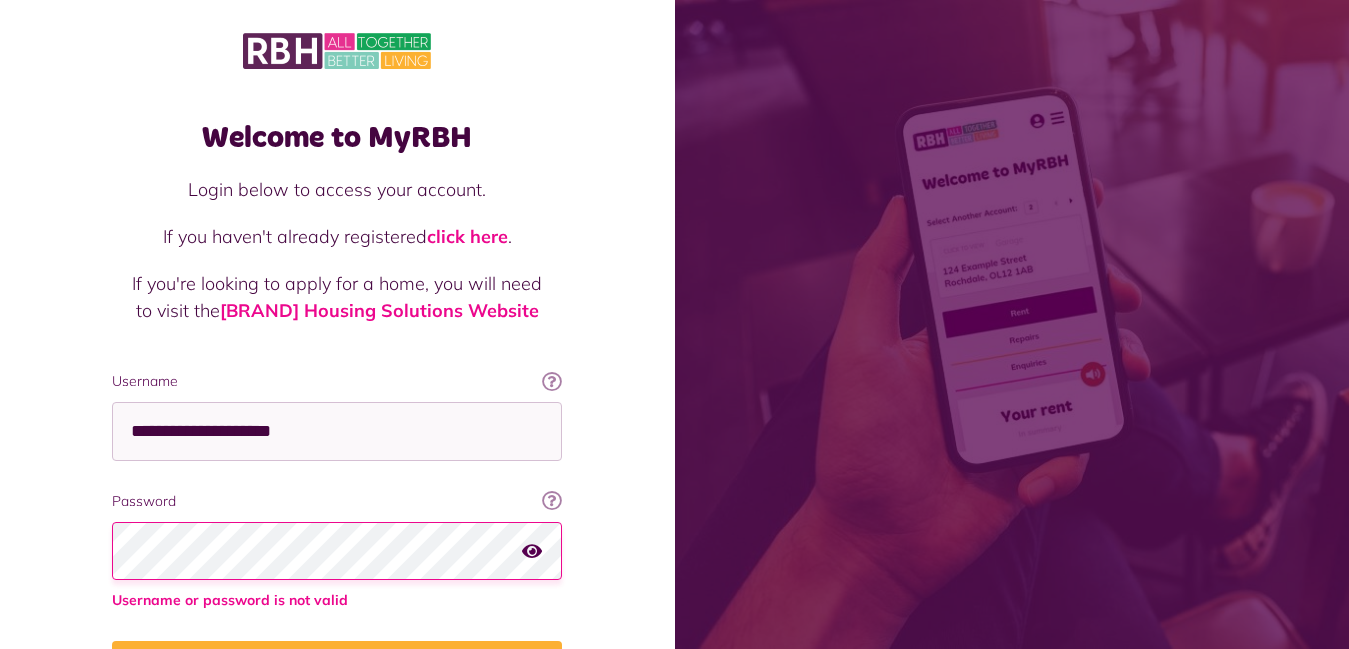 scroll, scrollTop: 0, scrollLeft: 0, axis: both 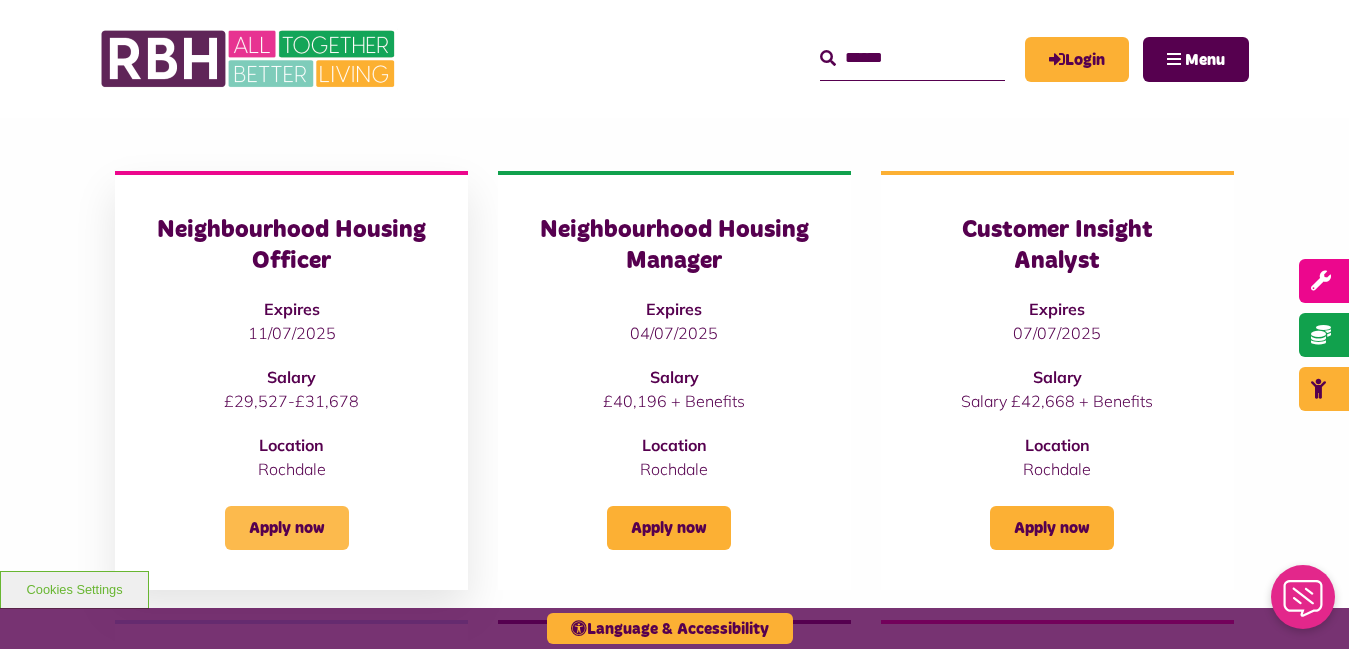 click on "Apply now" at bounding box center [287, 528] 